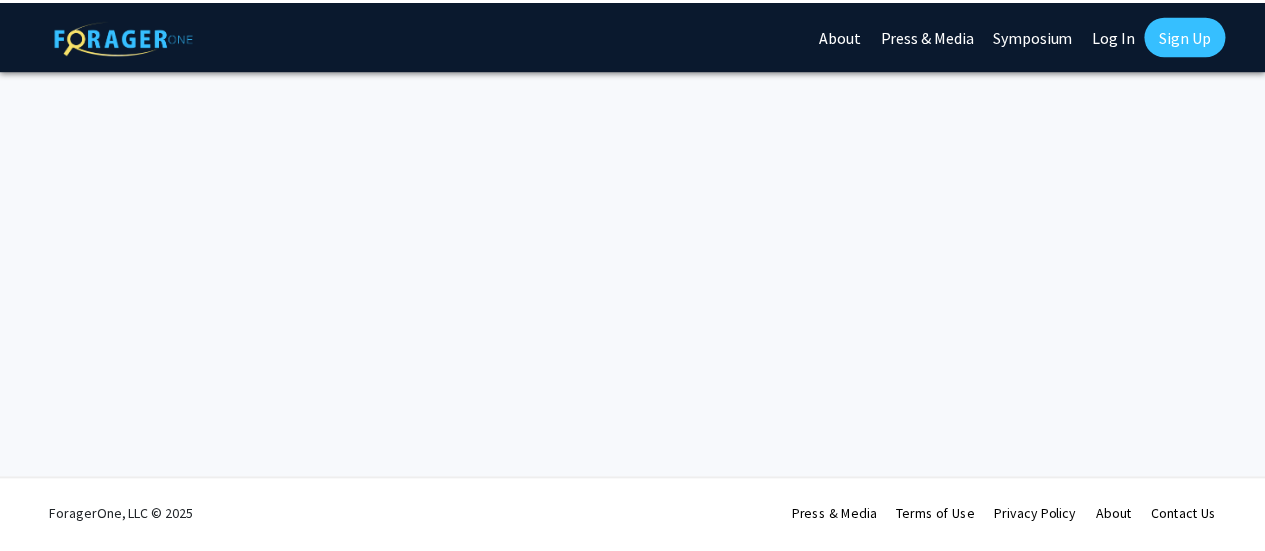 scroll, scrollTop: 0, scrollLeft: 0, axis: both 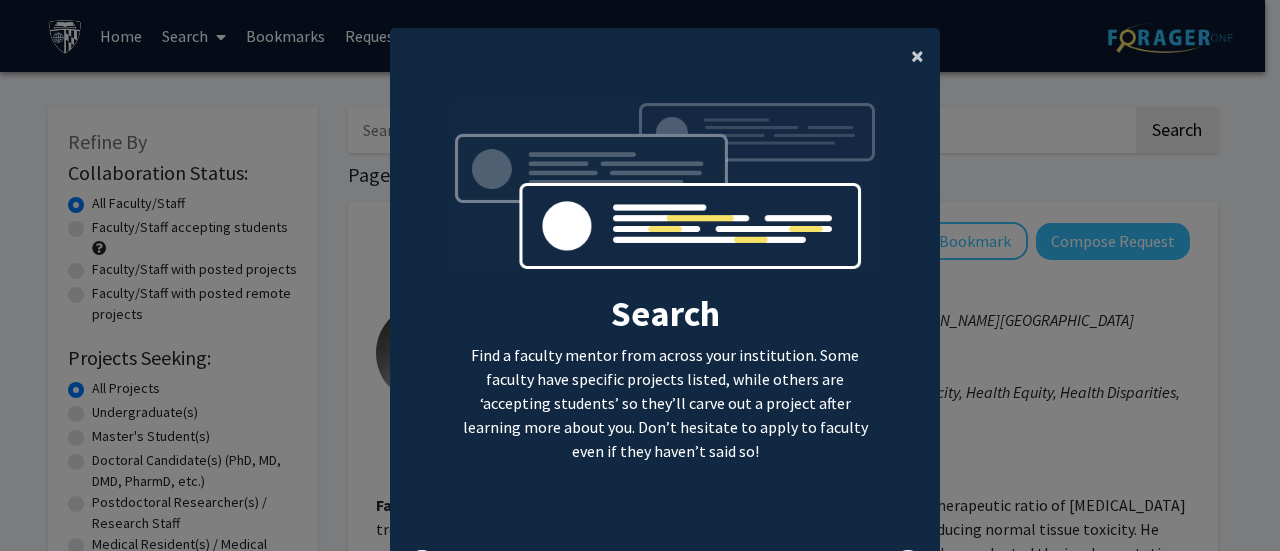 click on "×" 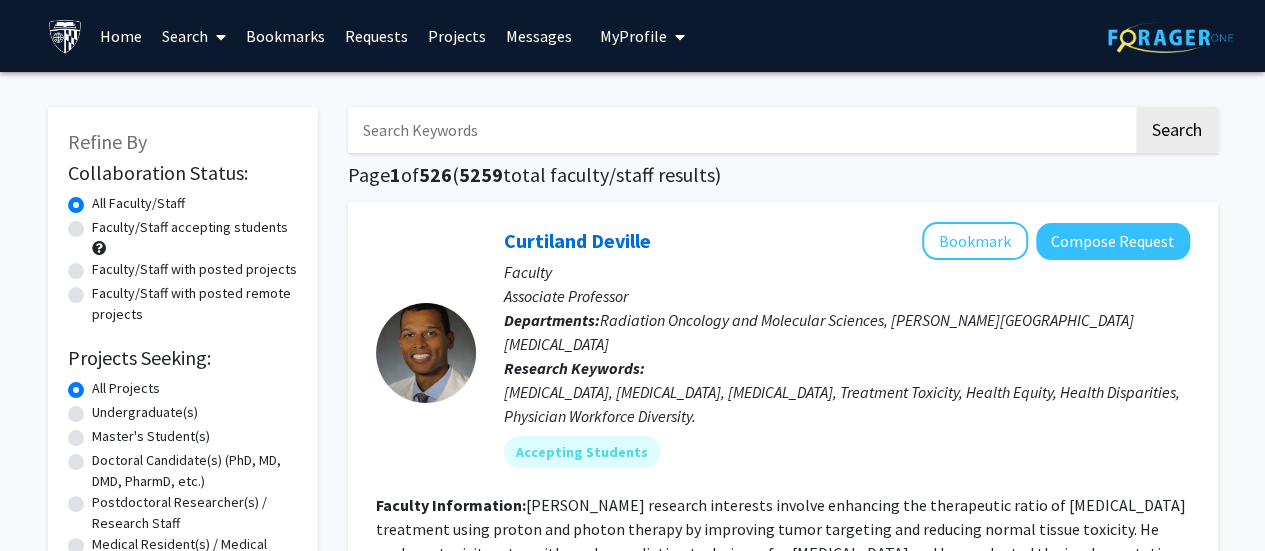 scroll, scrollTop: 59, scrollLeft: 0, axis: vertical 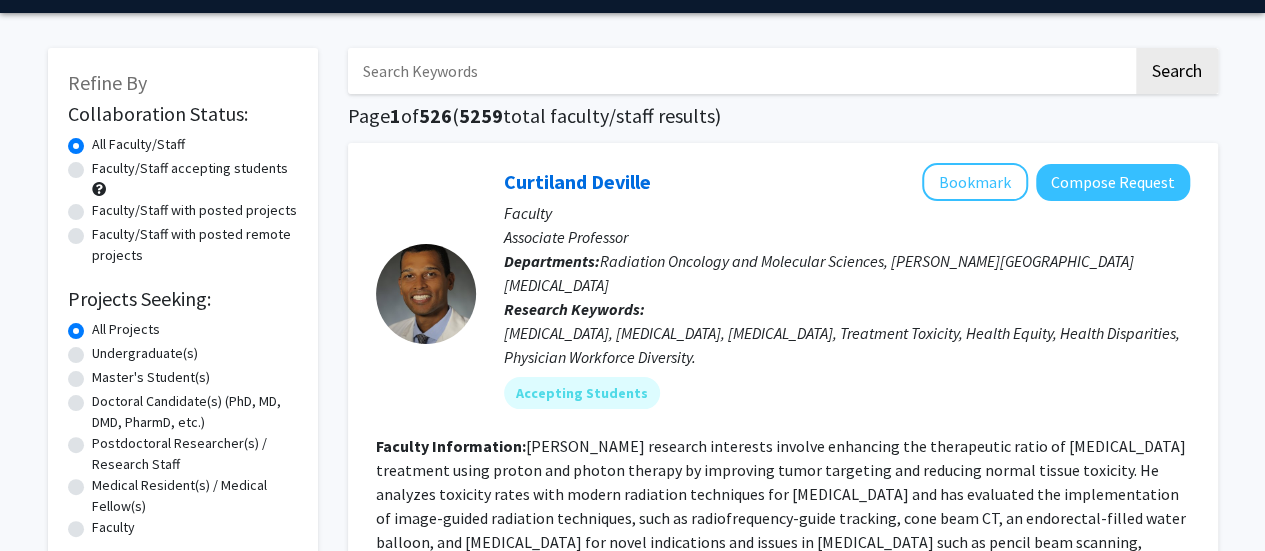 click on "Doctoral Candidate(s) (PhD, MD, DMD, PharmD, etc.)" 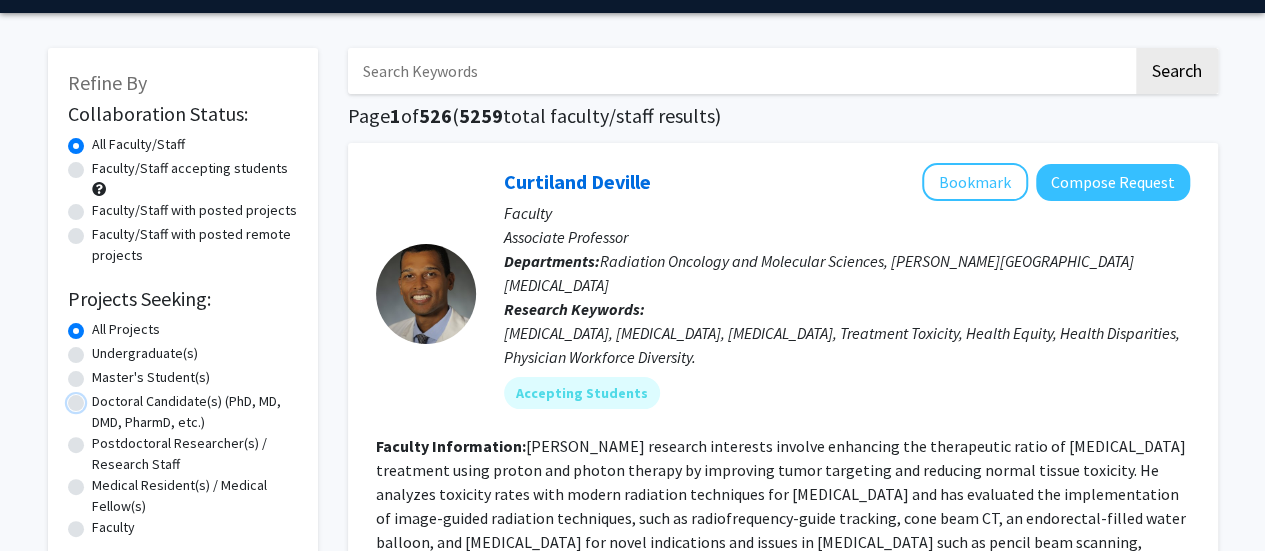 click on "Doctoral Candidate(s) (PhD, MD, DMD, PharmD, etc.)" at bounding box center (98, 397) 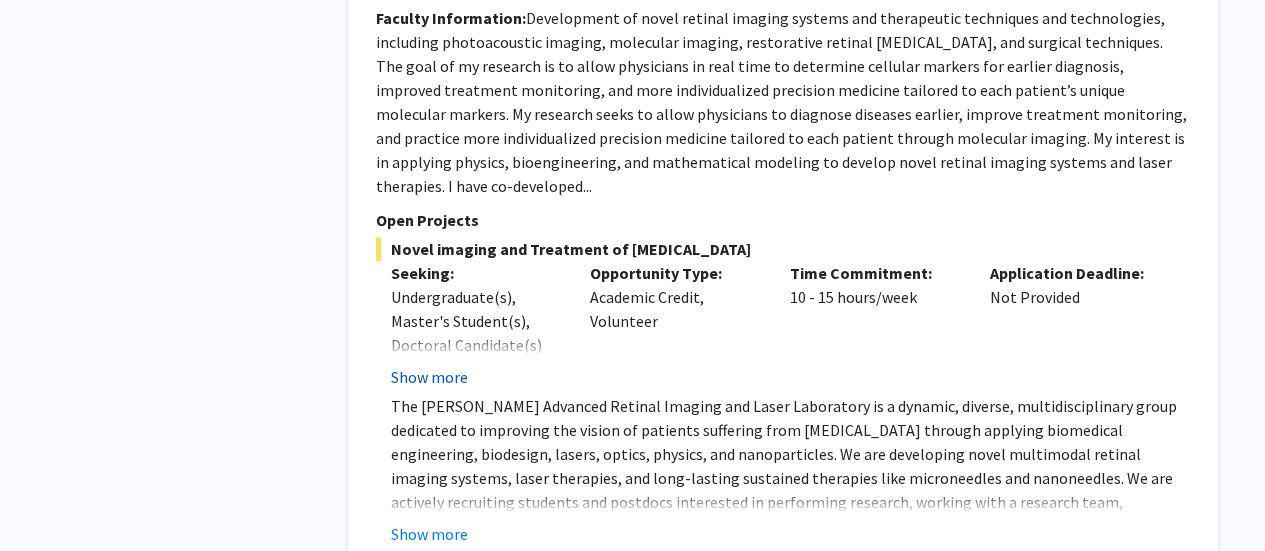 scroll, scrollTop: 4765, scrollLeft: 0, axis: vertical 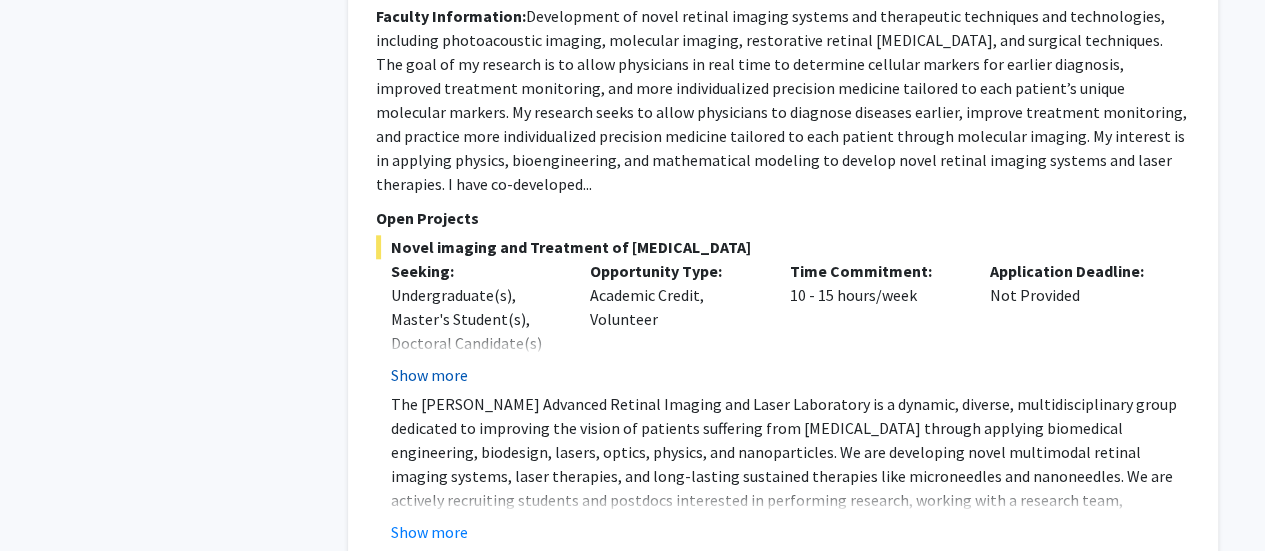 click on "Show more" 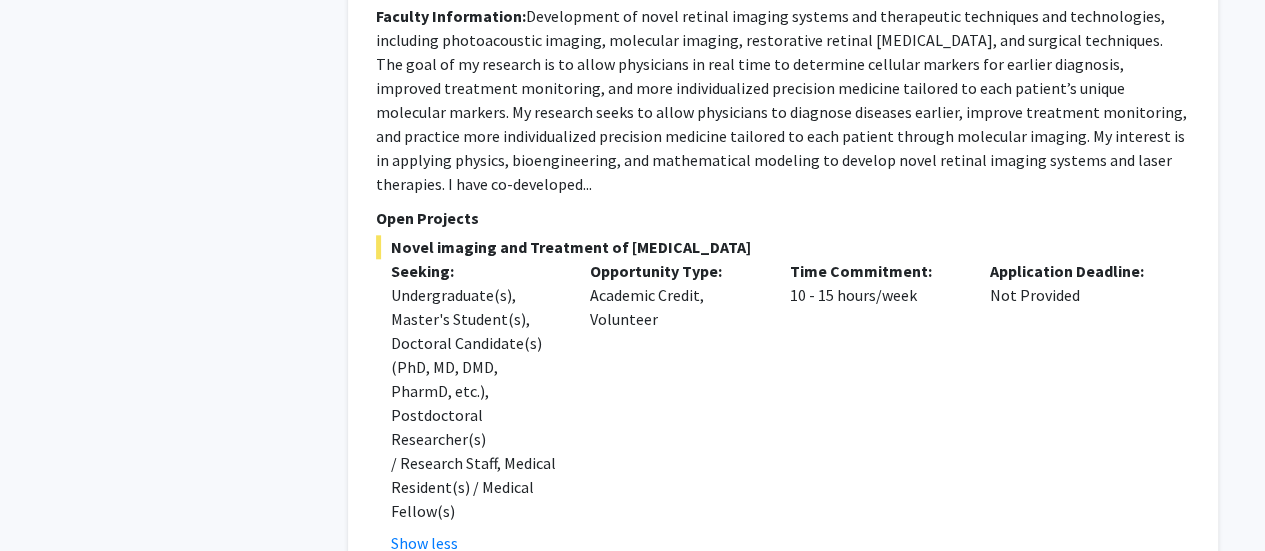 click on "Show more" 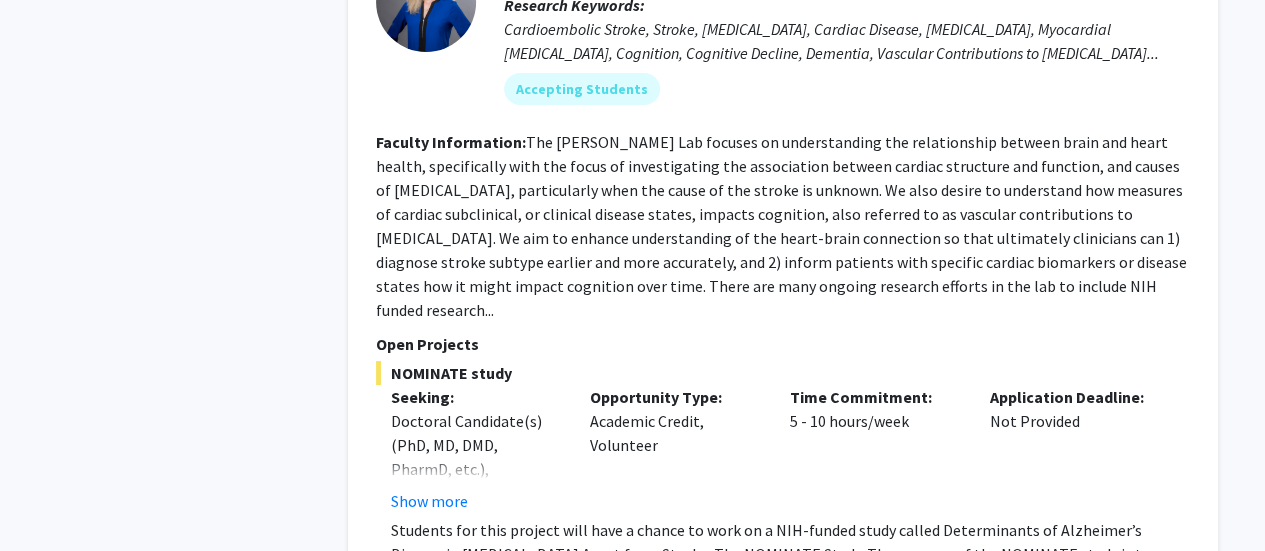 scroll, scrollTop: 3785, scrollLeft: 0, axis: vertical 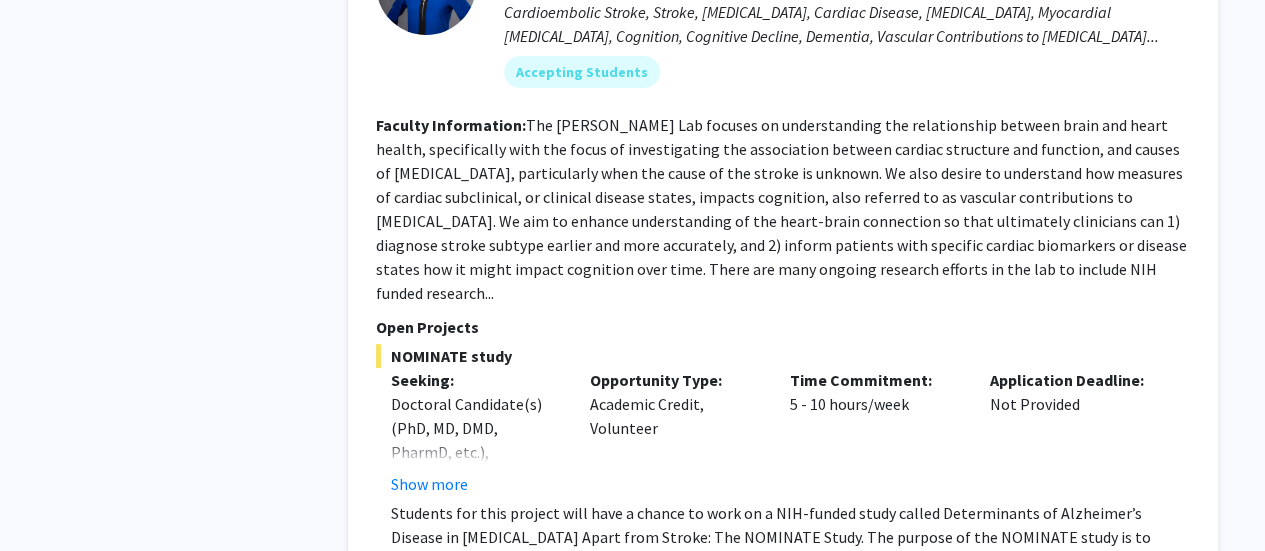 click on "Show more" 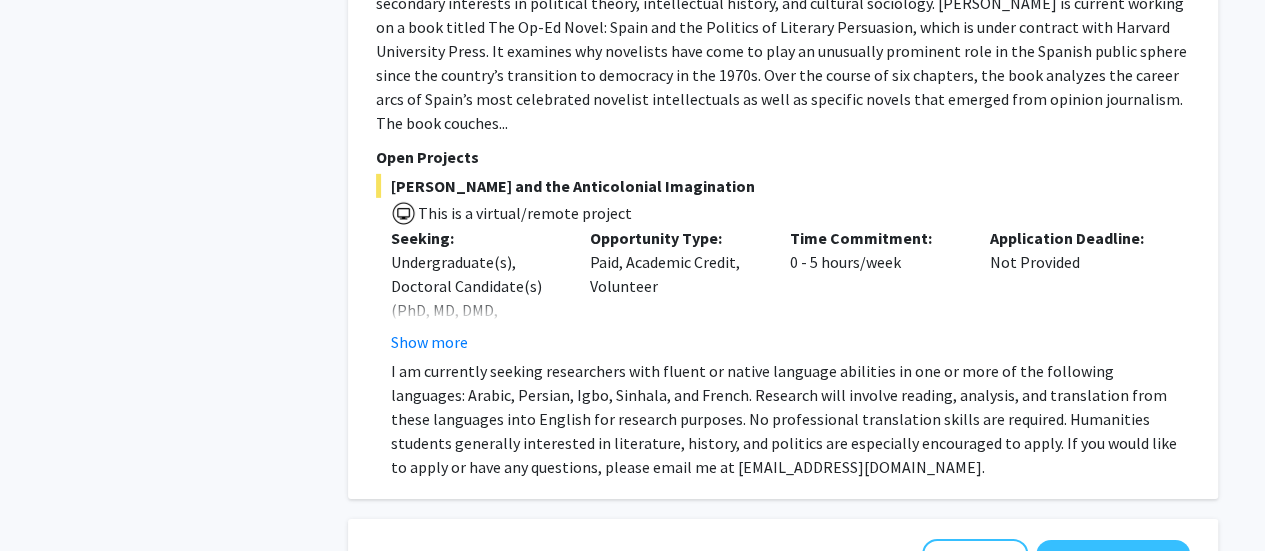 scroll, scrollTop: 3110, scrollLeft: 0, axis: vertical 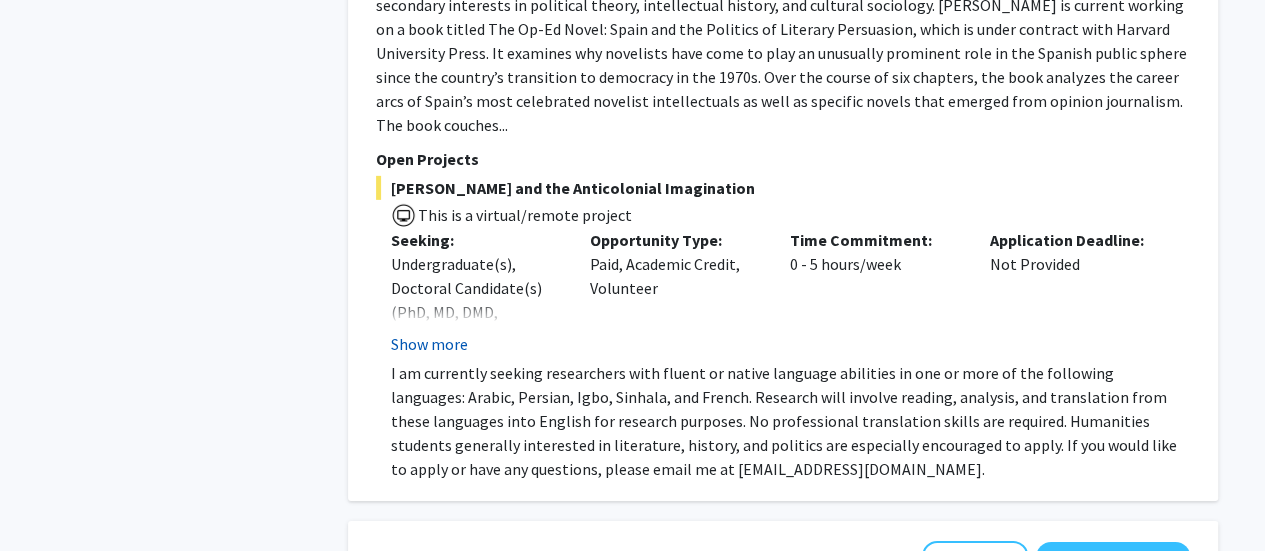 click on "Show more" 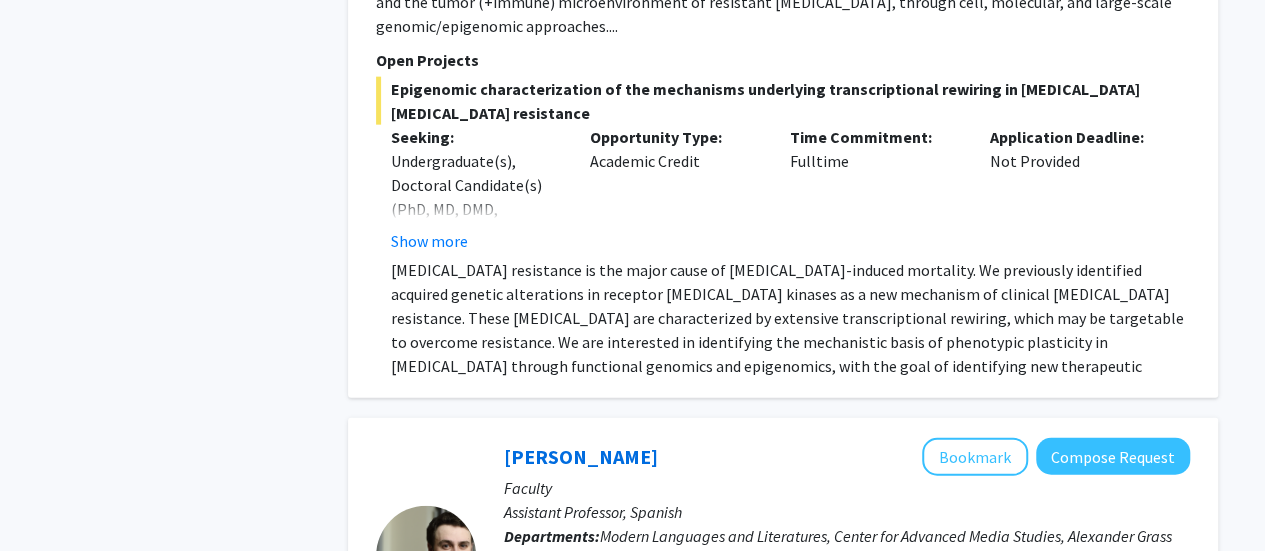 scroll, scrollTop: 2340, scrollLeft: 0, axis: vertical 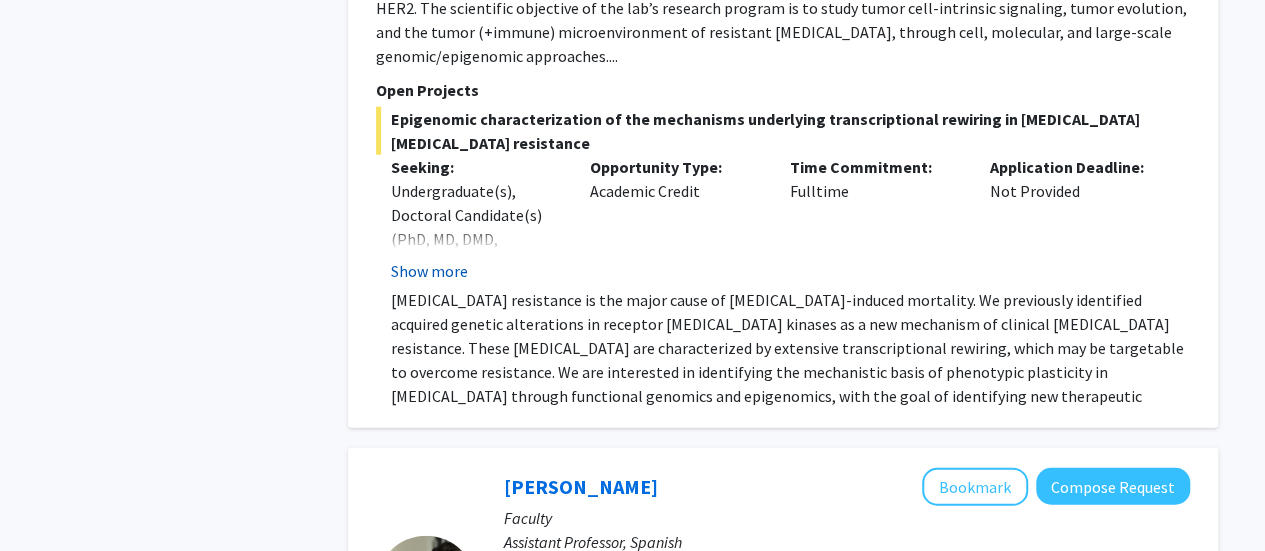 click on "Show more" 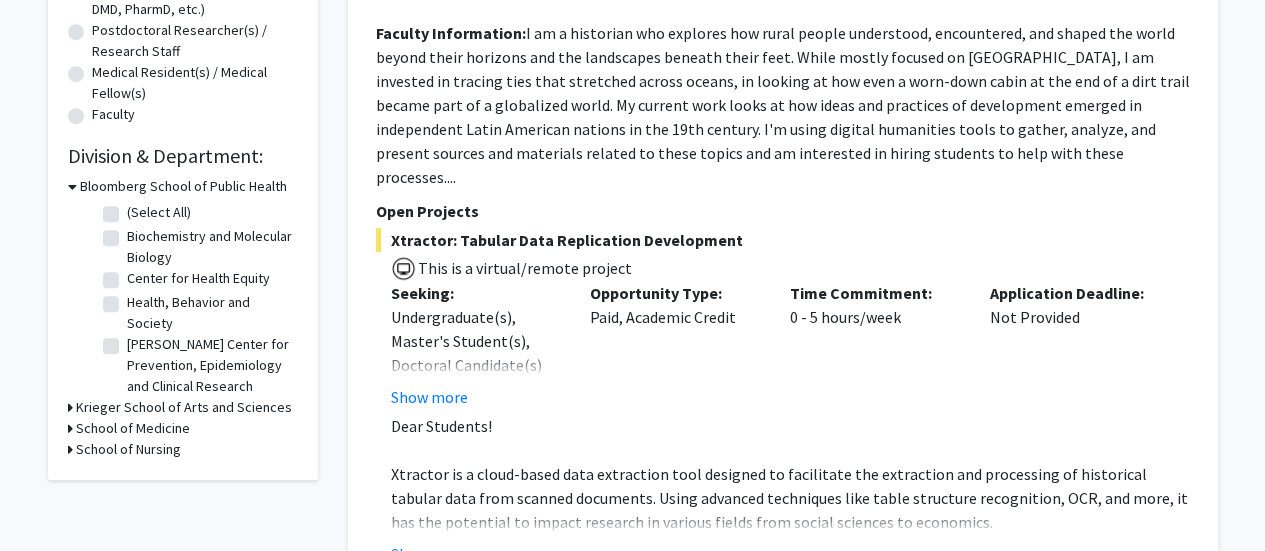 scroll, scrollTop: 473, scrollLeft: 0, axis: vertical 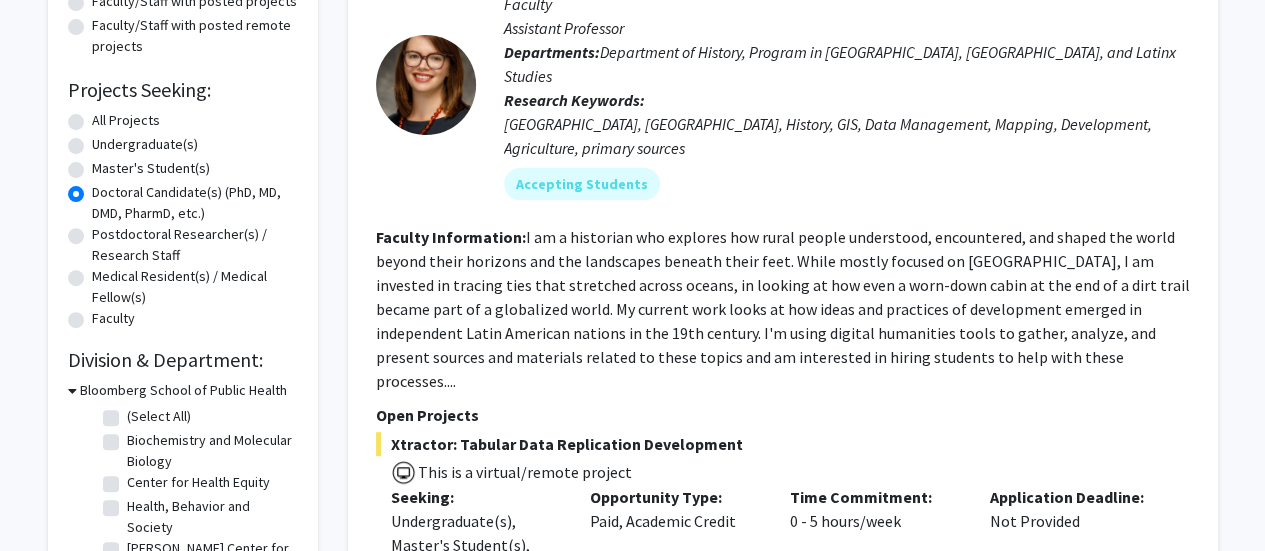 click on "Doctoral Candidate(s) (PhD, MD, DMD, PharmD, etc.)" 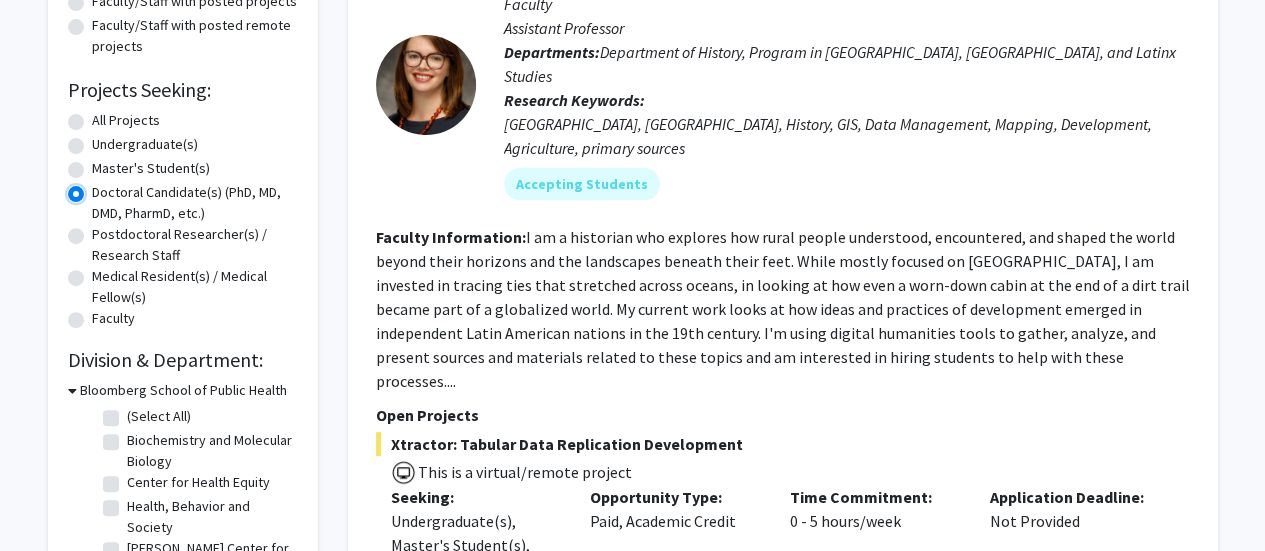click on "Doctoral Candidate(s) (PhD, MD, DMD, PharmD, etc.)" at bounding box center (98, 188) 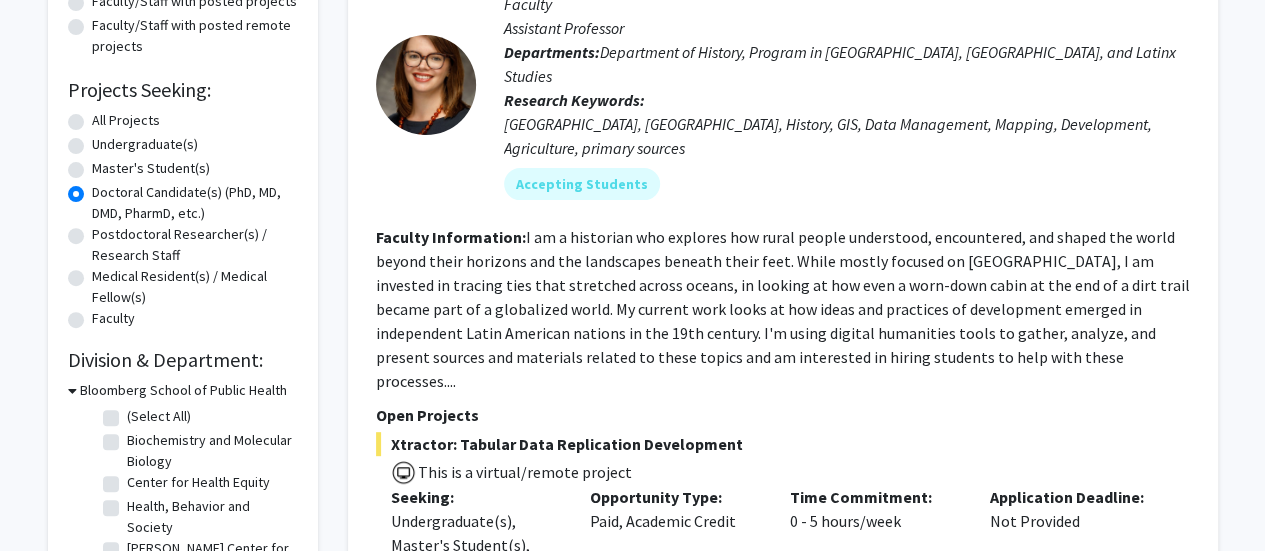 click on "Doctoral Candidate(s) (PhD, MD, DMD, PharmD, etc.)" 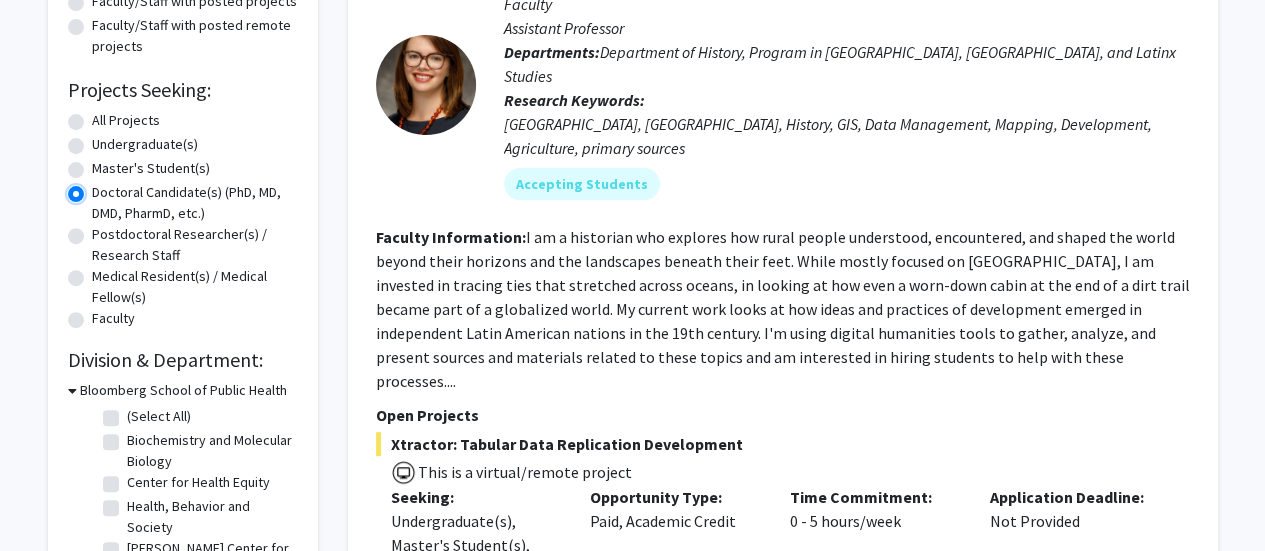 click on "Doctoral Candidate(s) (PhD, MD, DMD, PharmD, etc.)" at bounding box center [98, 188] 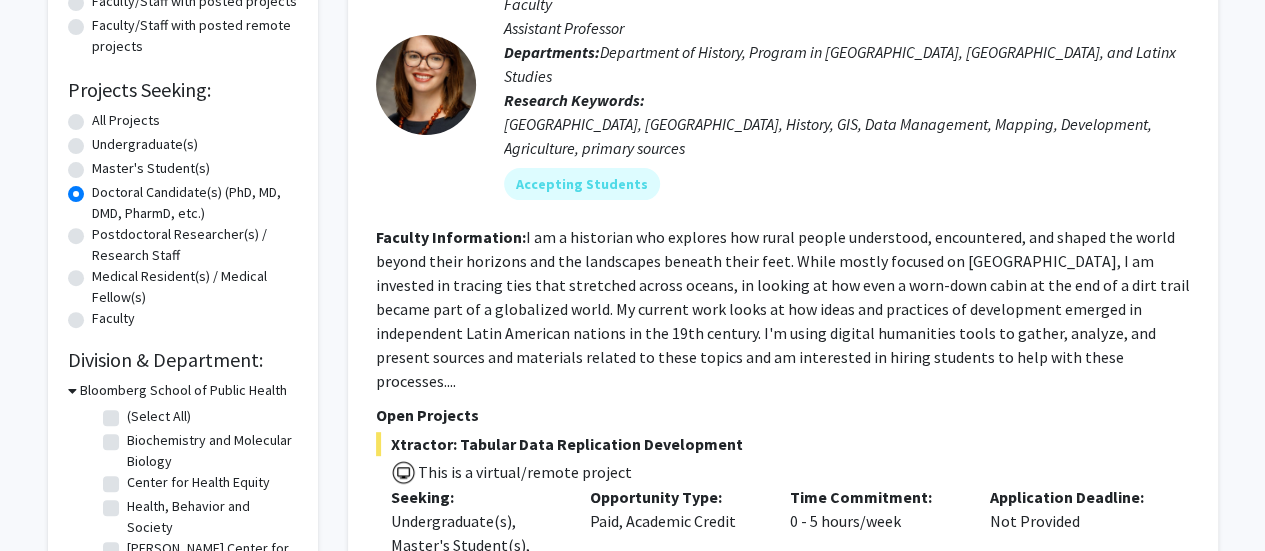 click on "All Projects" 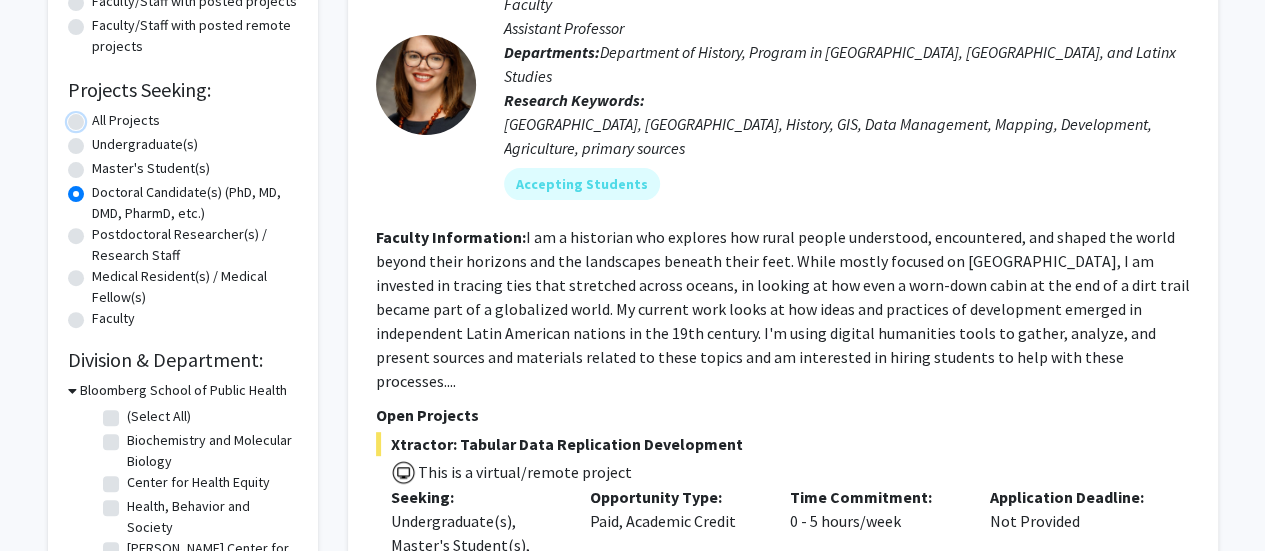 click on "All Projects" at bounding box center (98, 116) 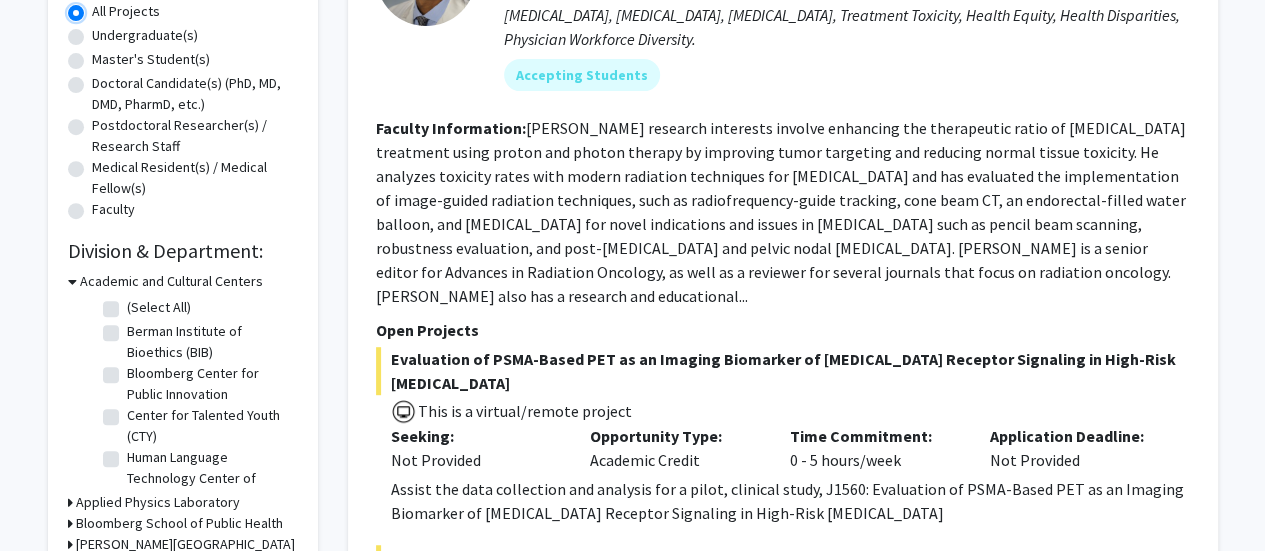 scroll, scrollTop: 378, scrollLeft: 0, axis: vertical 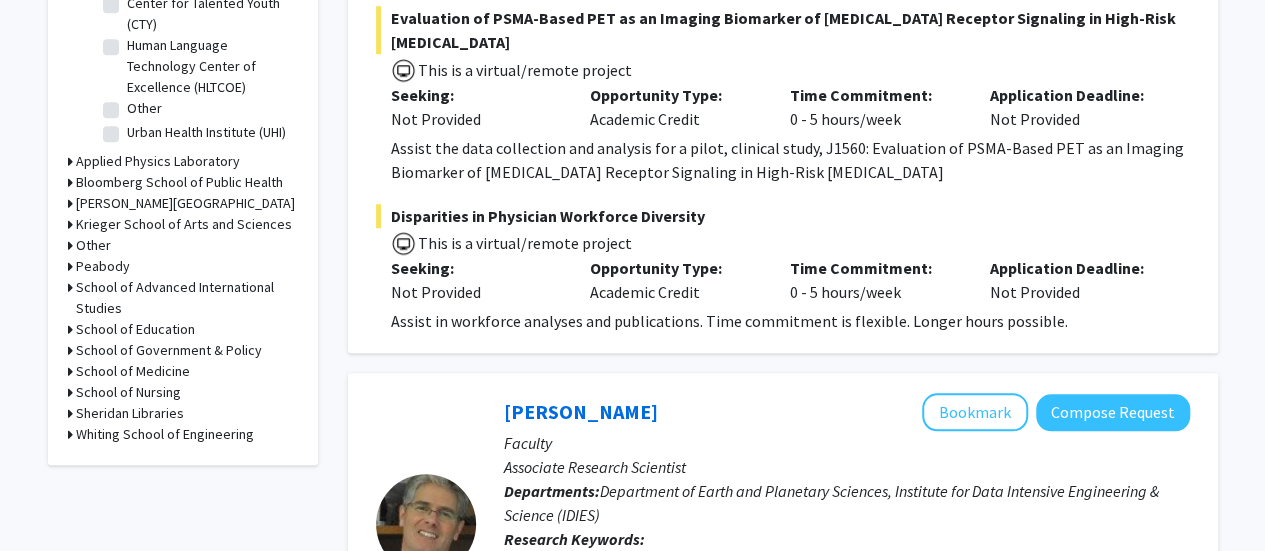 click 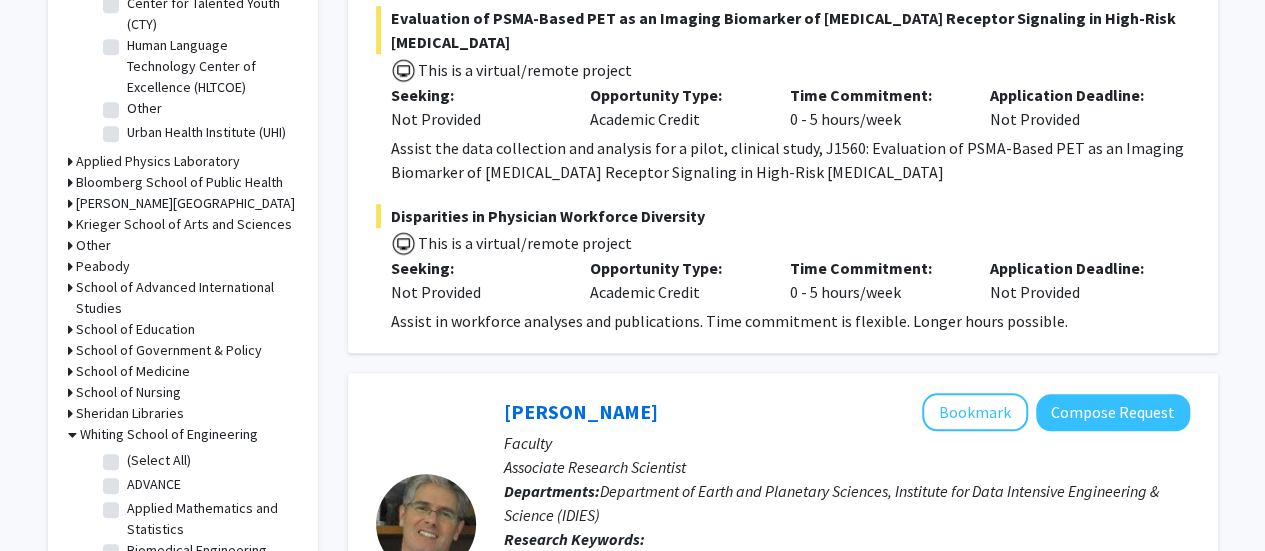 scroll, scrollTop: 889, scrollLeft: 0, axis: vertical 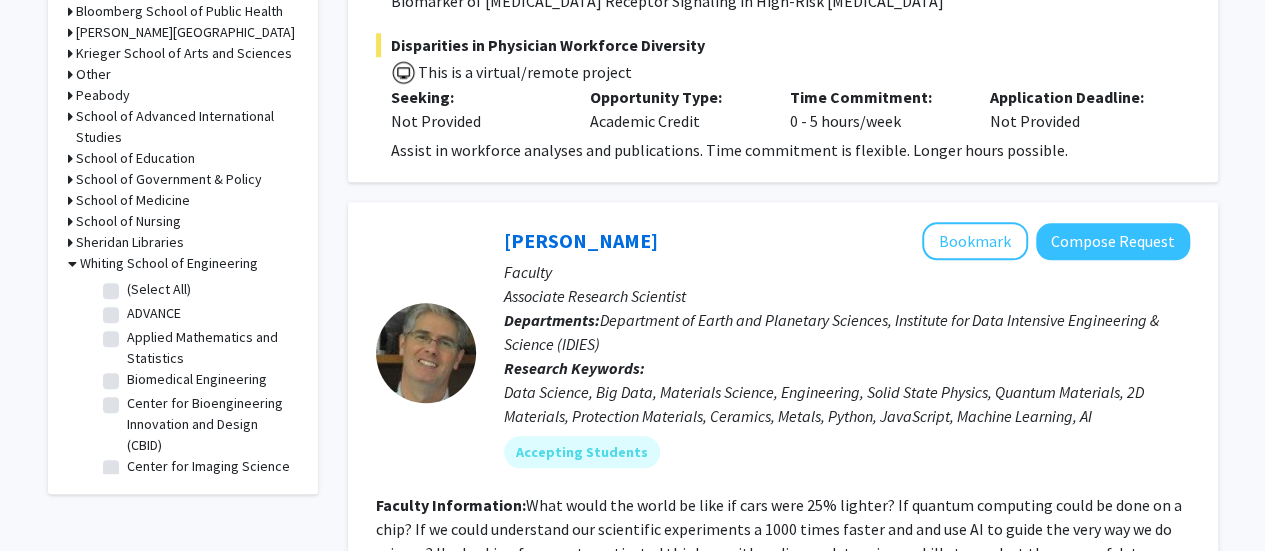 click on "Whiting School of Engineering" at bounding box center [169, 263] 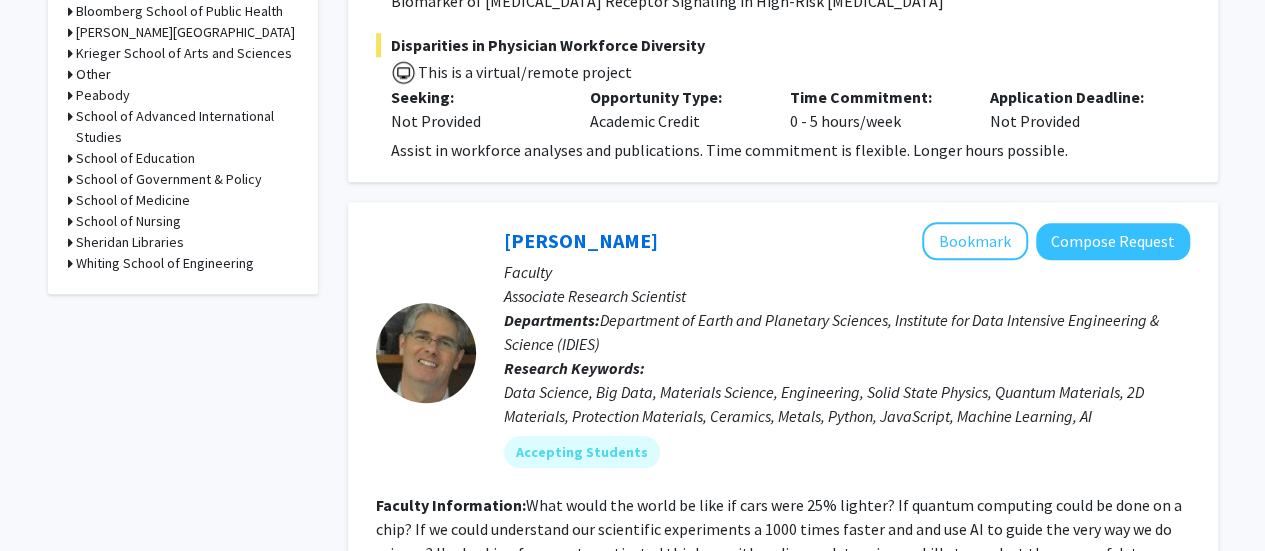 click on "Whiting School of Engineering" at bounding box center [165, 263] 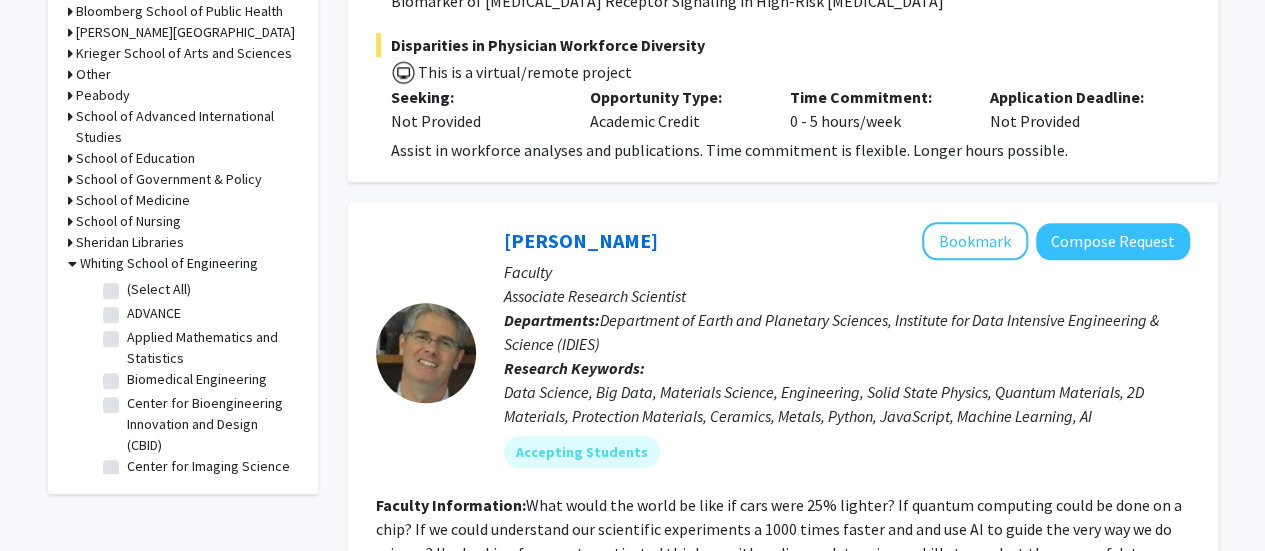 click on "(Select All)" 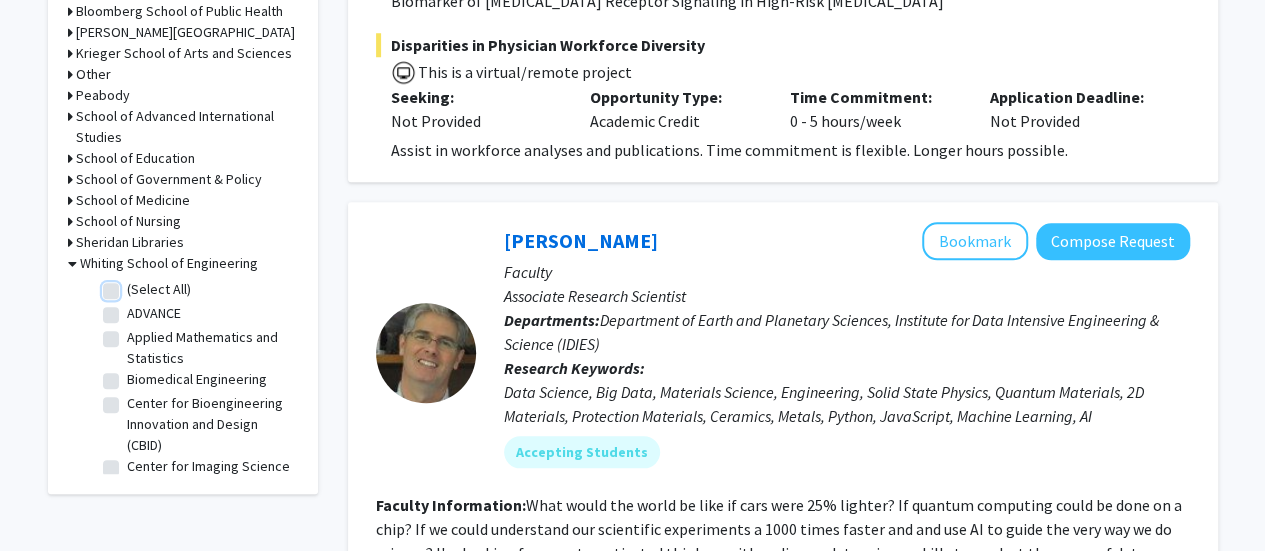 click on "(Select All)" at bounding box center [133, 285] 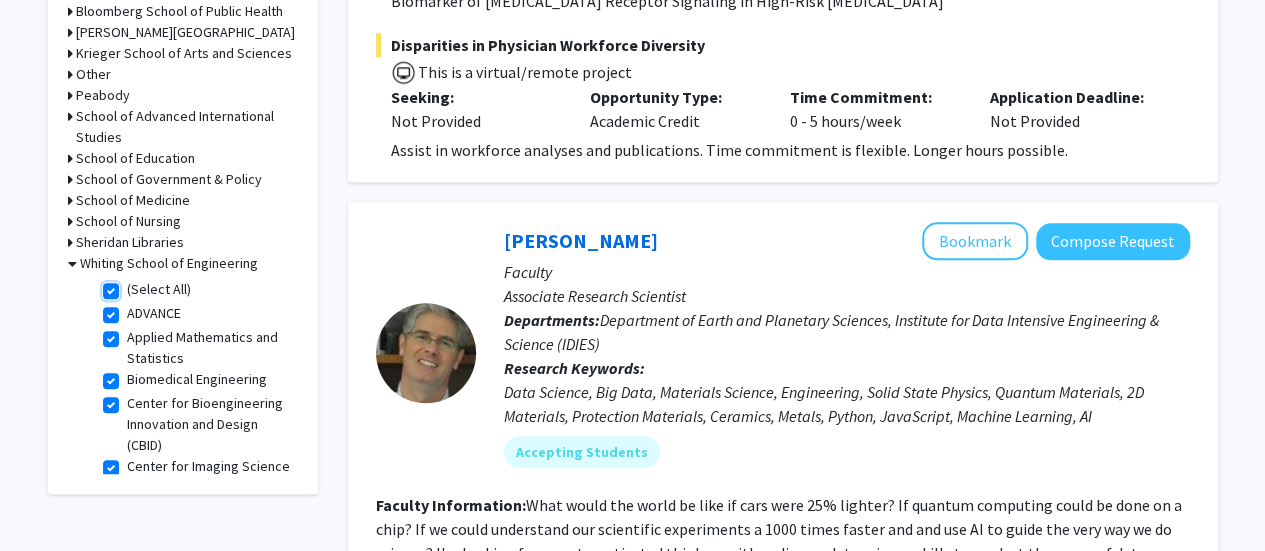 checkbox on "true" 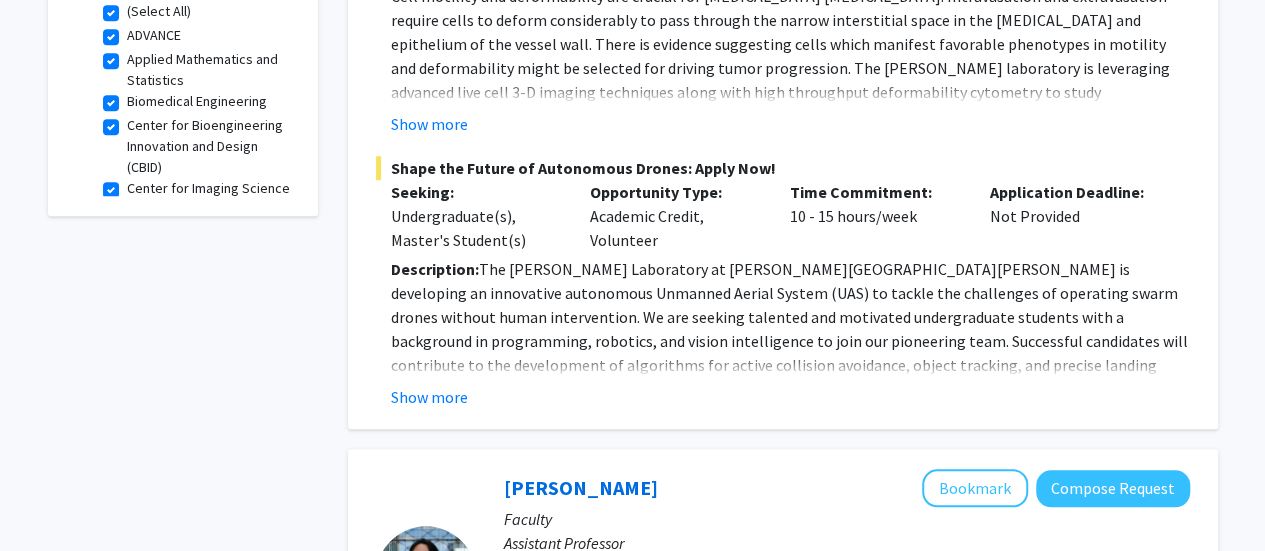 scroll, scrollTop: 0, scrollLeft: 0, axis: both 